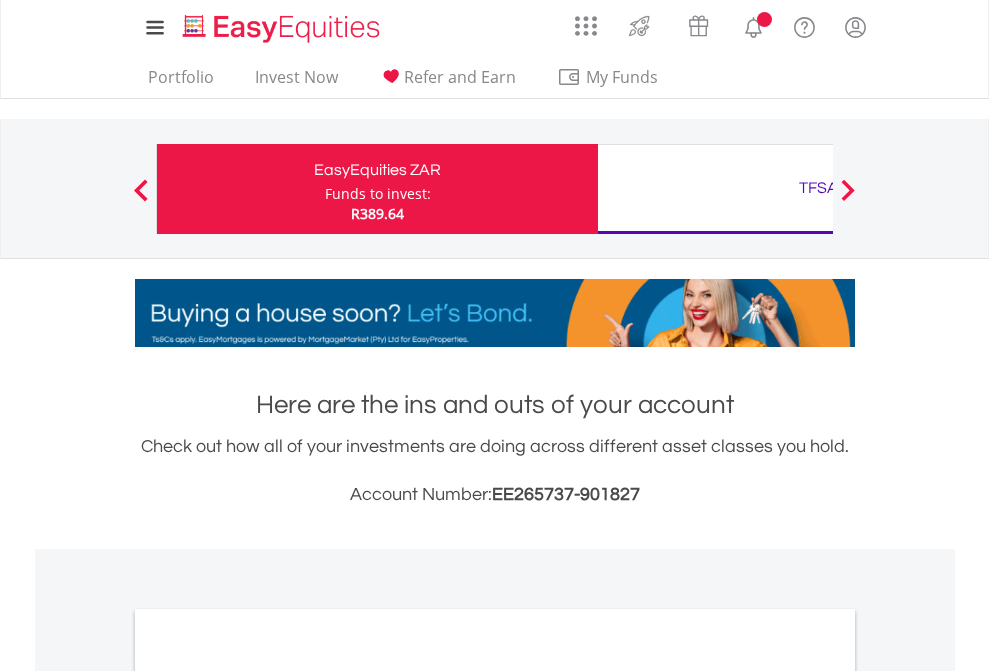 scroll, scrollTop: 0, scrollLeft: 0, axis: both 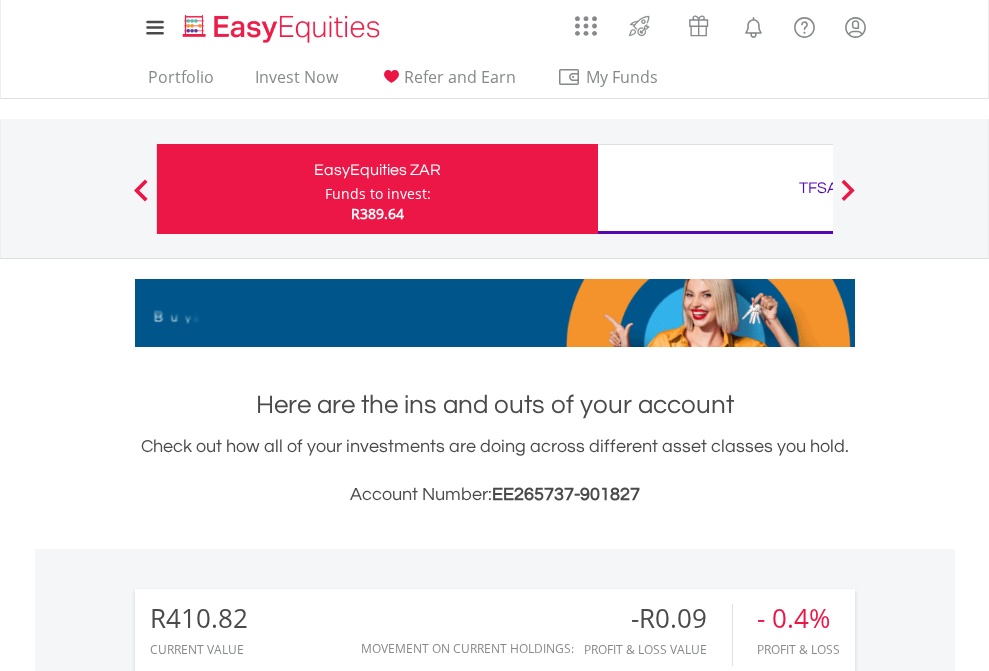 click on "Funds to invest:" at bounding box center (378, 194) 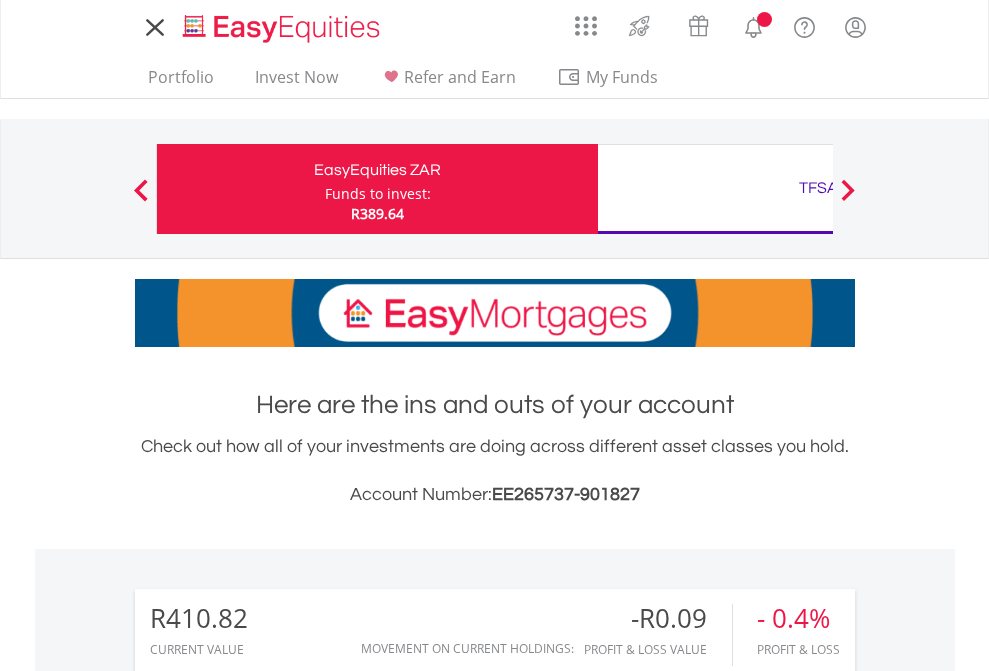 scroll, scrollTop: 0, scrollLeft: 0, axis: both 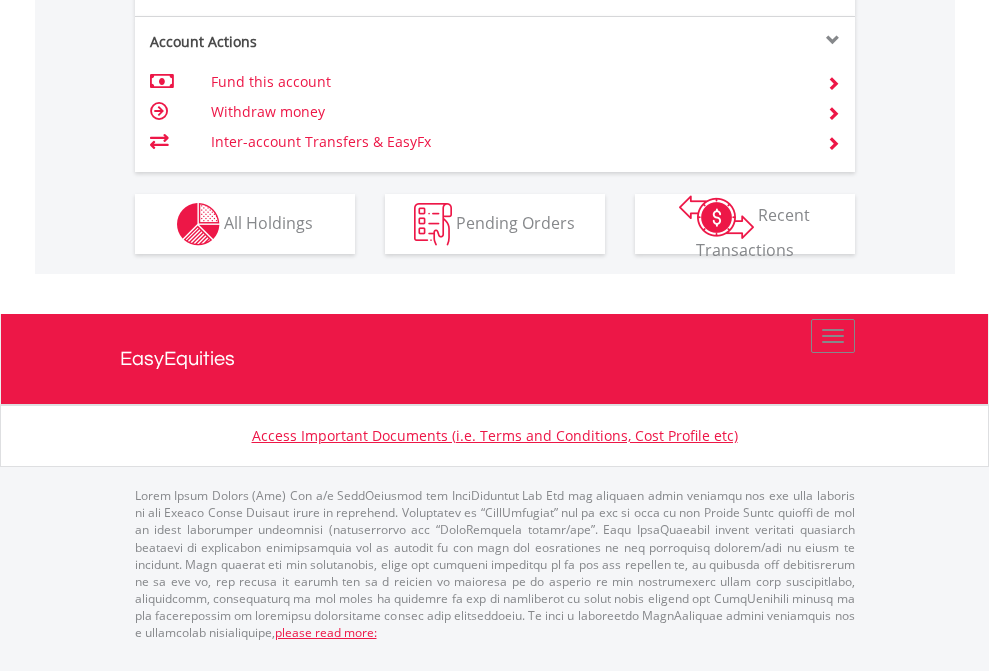 click on "Investment types" at bounding box center [706, -337] 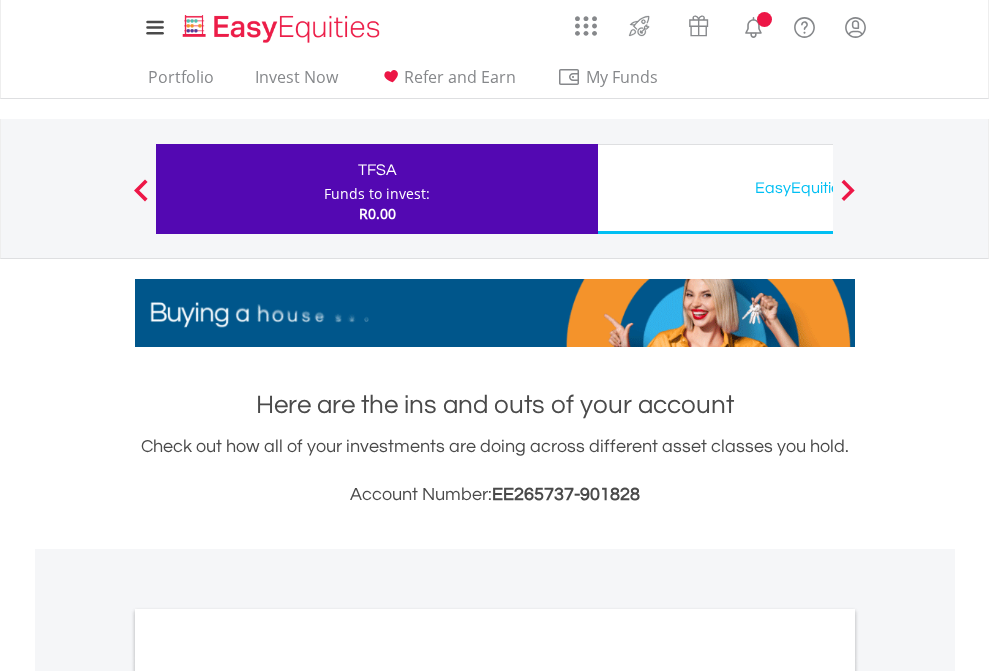 scroll, scrollTop: 0, scrollLeft: 0, axis: both 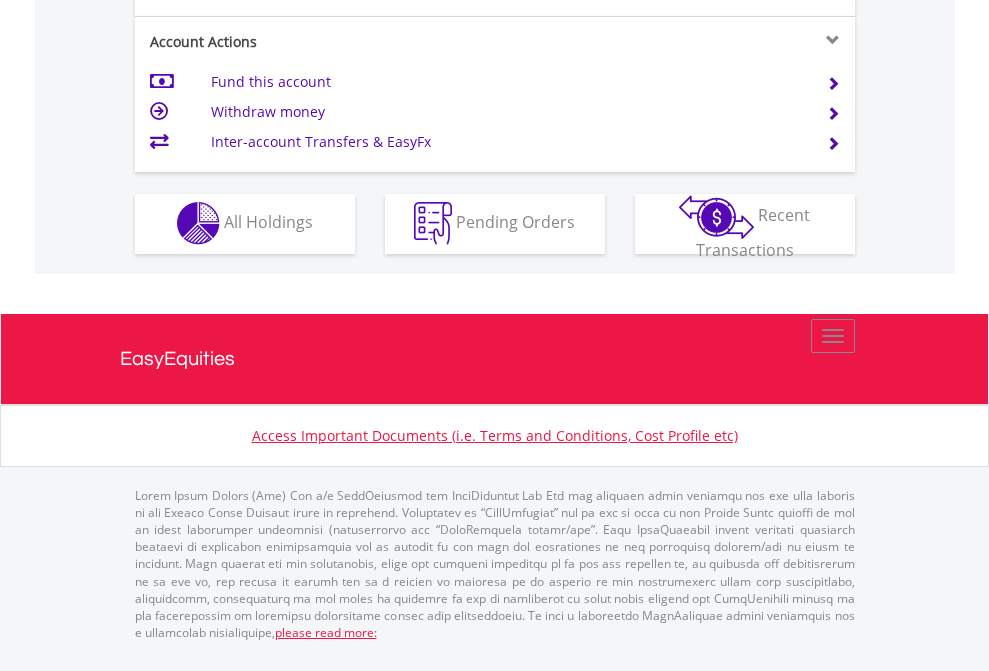 click on "Investment types" at bounding box center (706, -353) 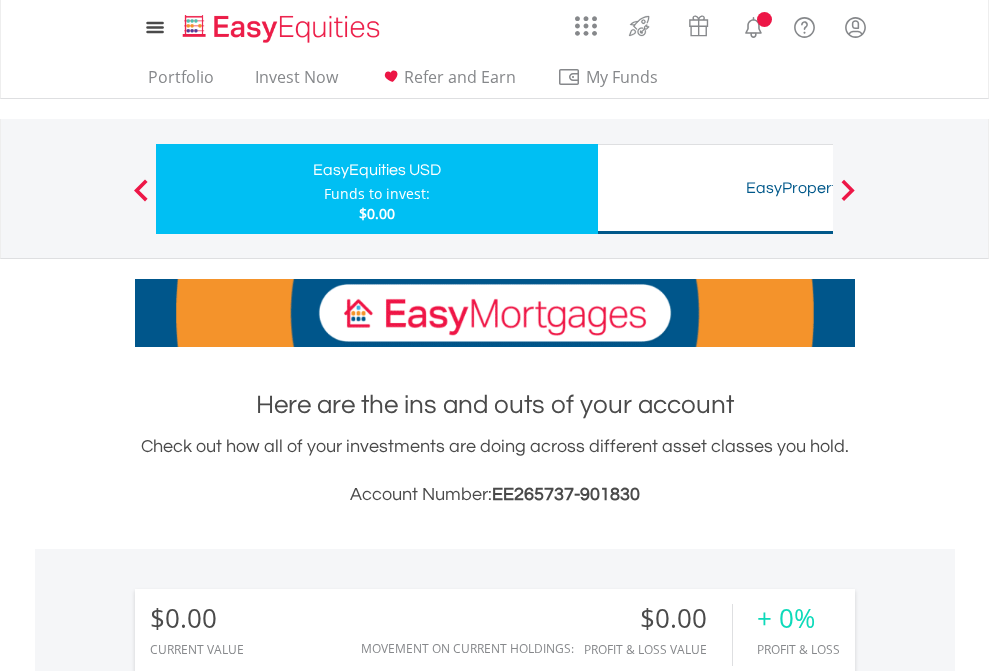 scroll, scrollTop: 0, scrollLeft: 0, axis: both 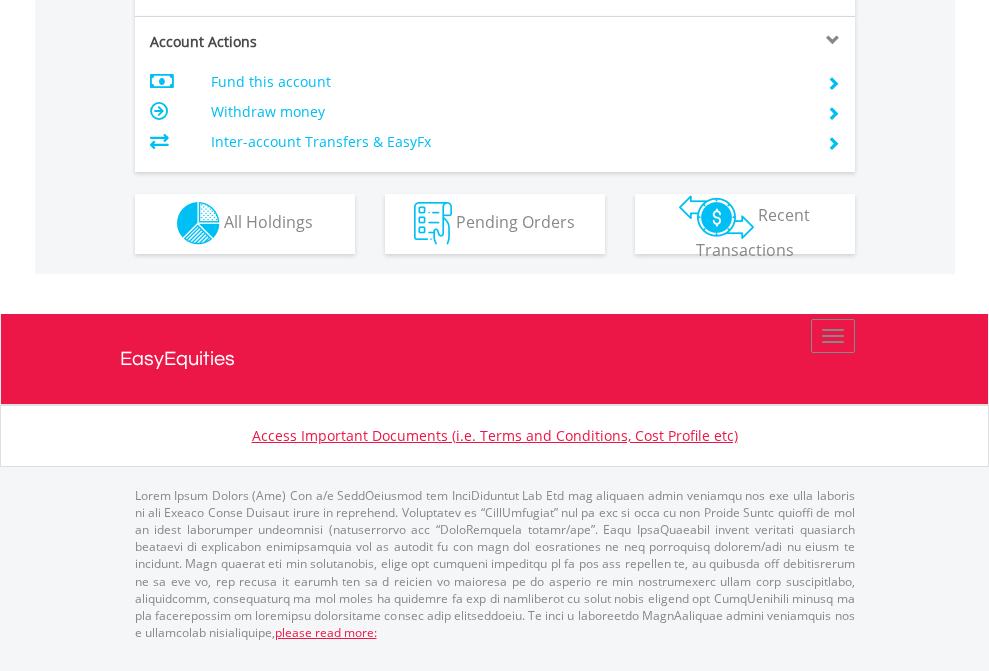 click on "Investment types" at bounding box center [706, -353] 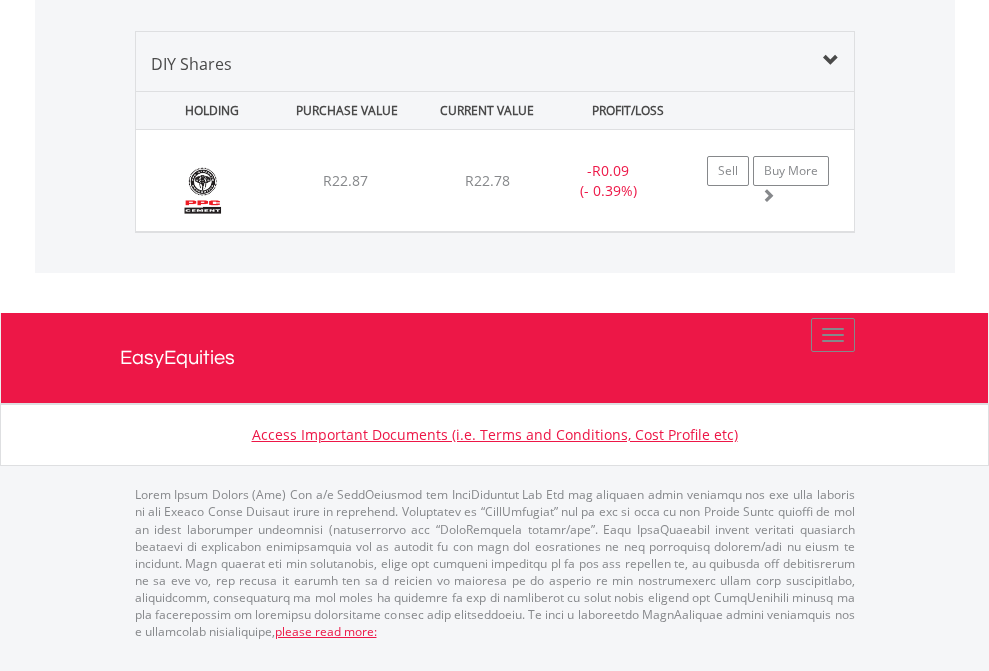 scroll, scrollTop: 2305, scrollLeft: 0, axis: vertical 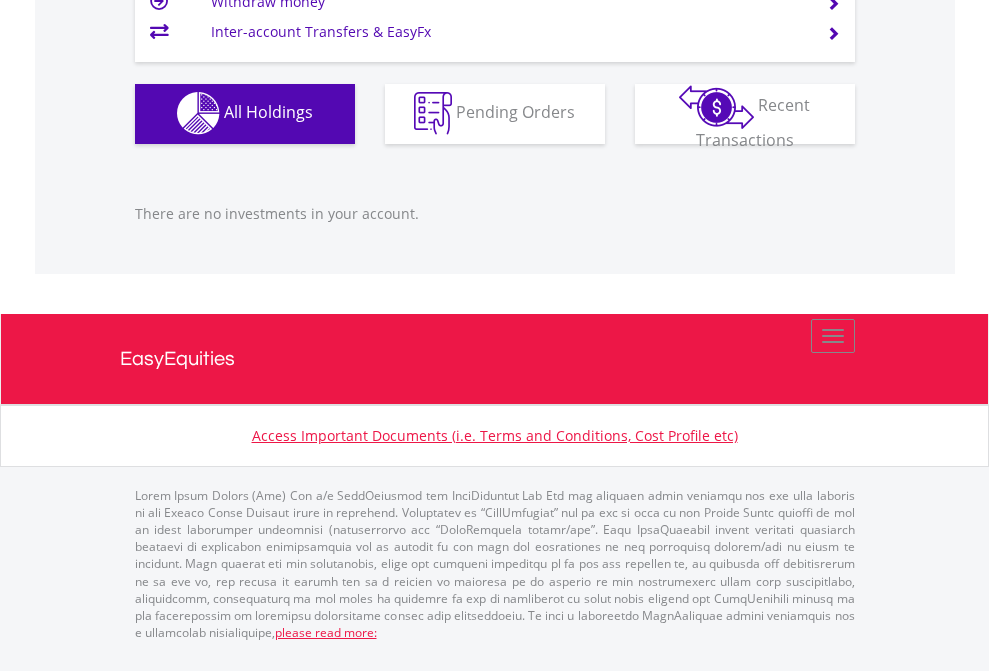 click on "EasyEquities USD" at bounding box center (818, -1142) 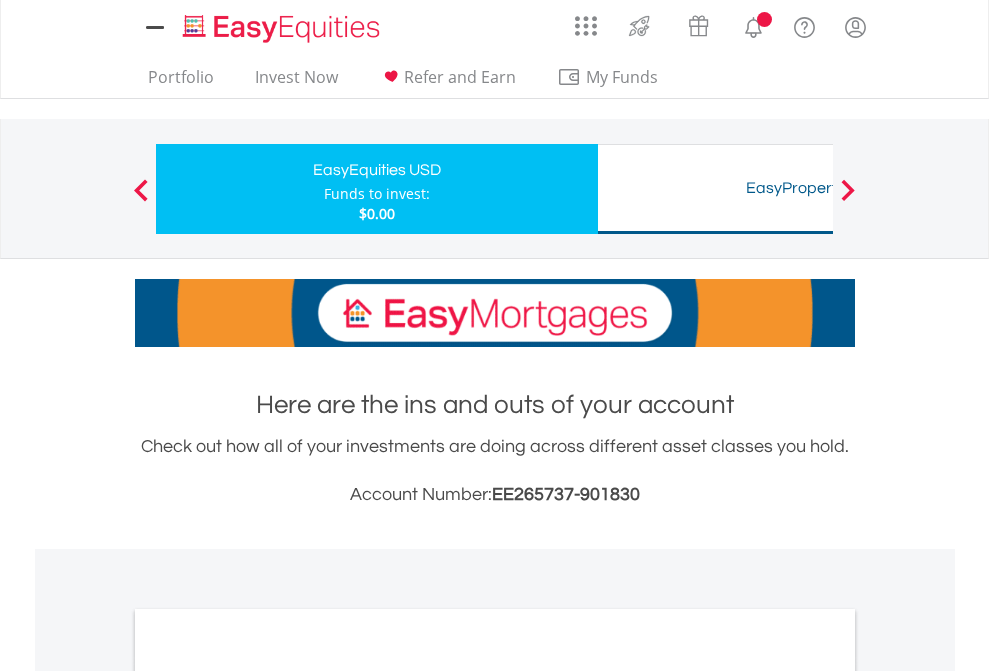 scroll, scrollTop: 0, scrollLeft: 0, axis: both 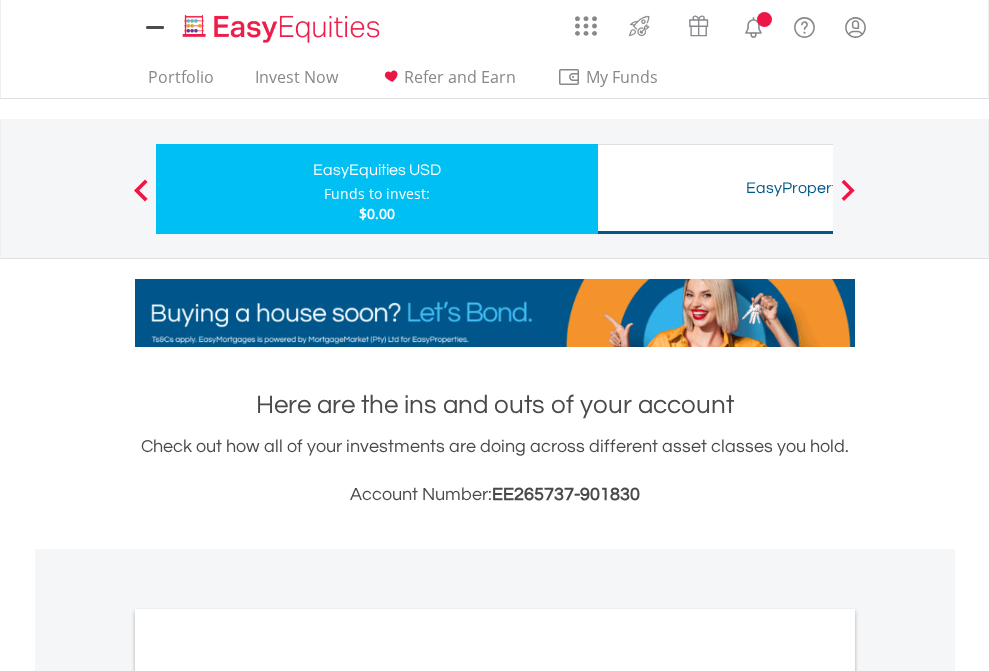 click on "All Holdings" at bounding box center [268, 1096] 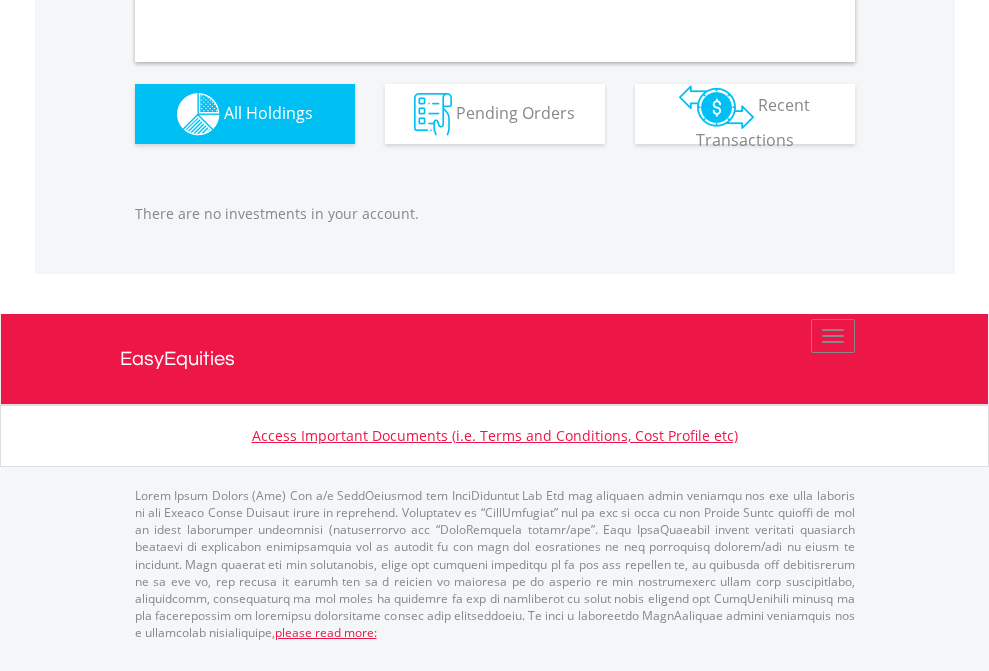 scroll, scrollTop: 1980, scrollLeft: 0, axis: vertical 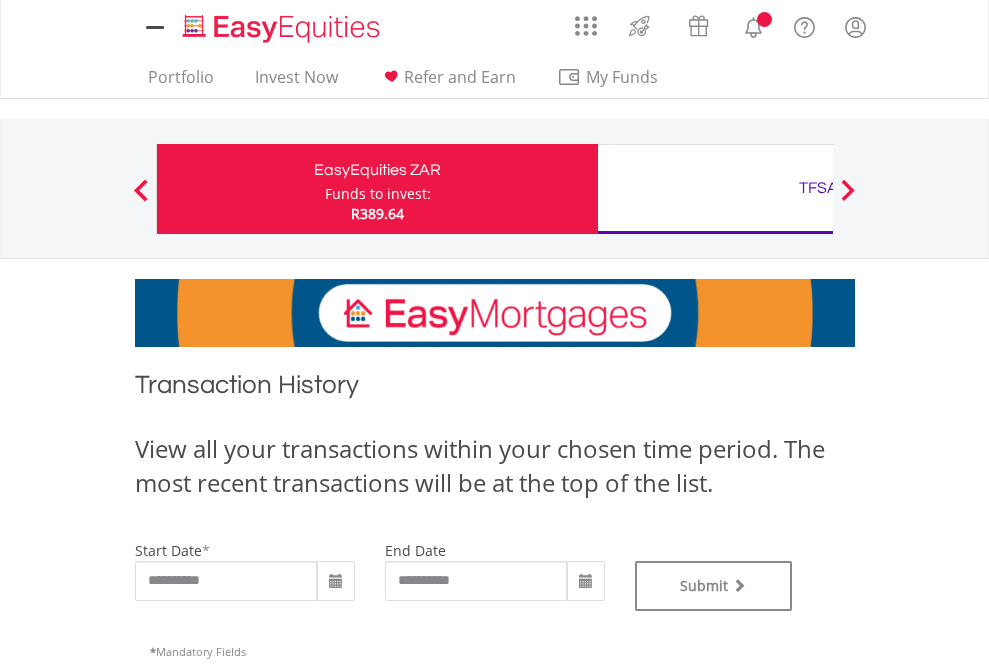 type on "**********" 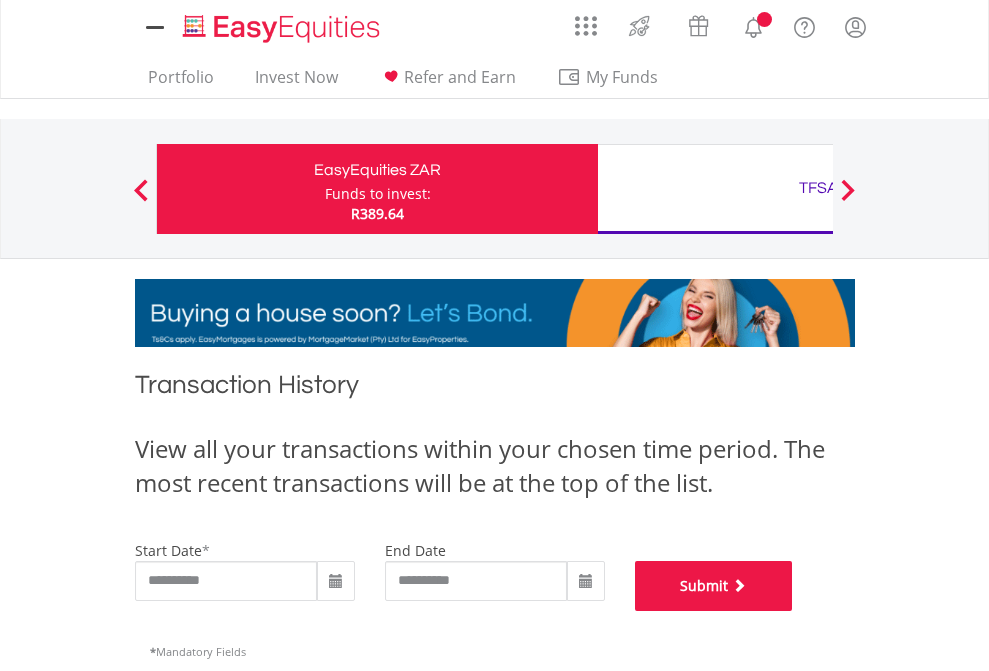 click on "Submit" at bounding box center (714, 586) 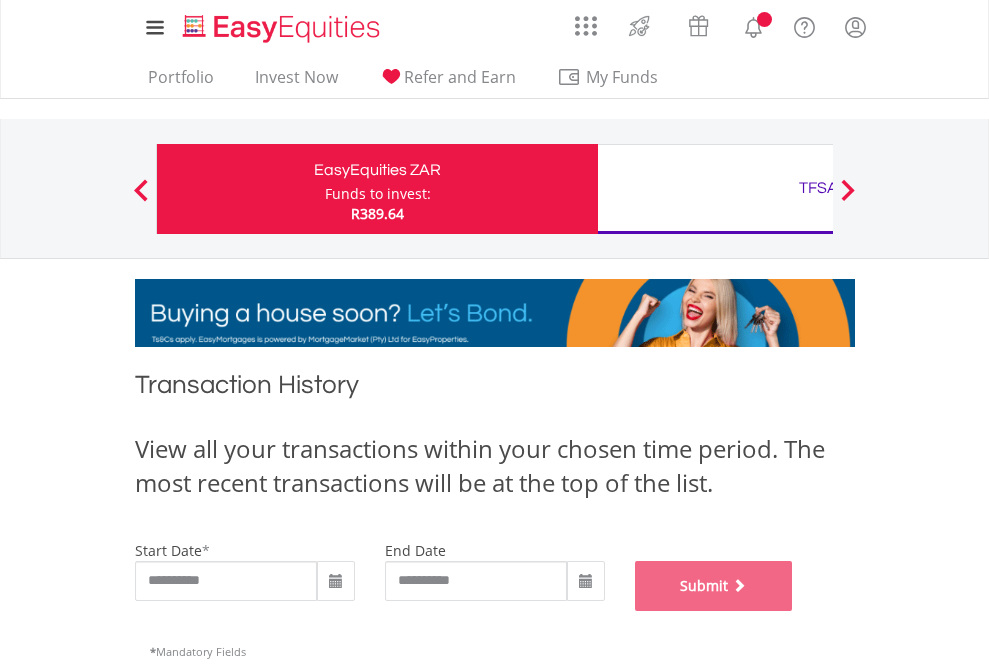 scroll, scrollTop: 811, scrollLeft: 0, axis: vertical 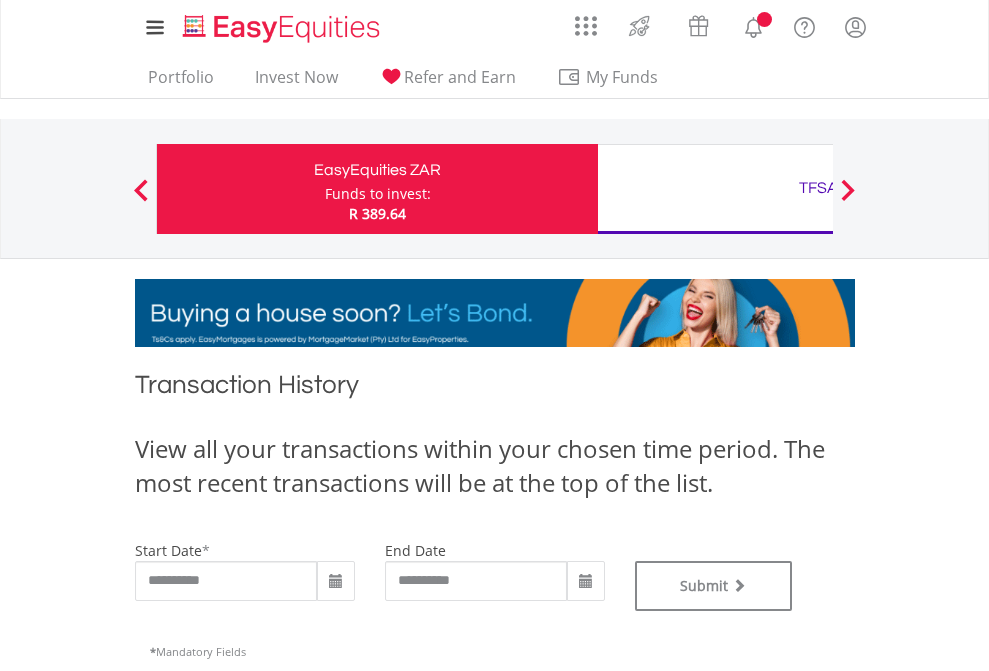 click on "TFSA" at bounding box center (818, 188) 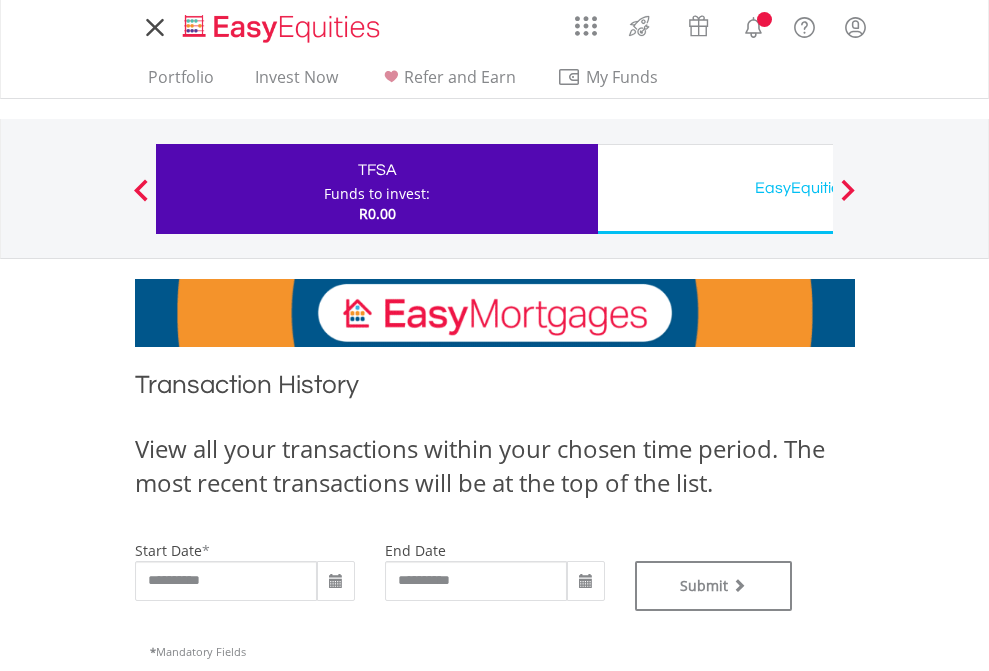 scroll, scrollTop: 0, scrollLeft: 0, axis: both 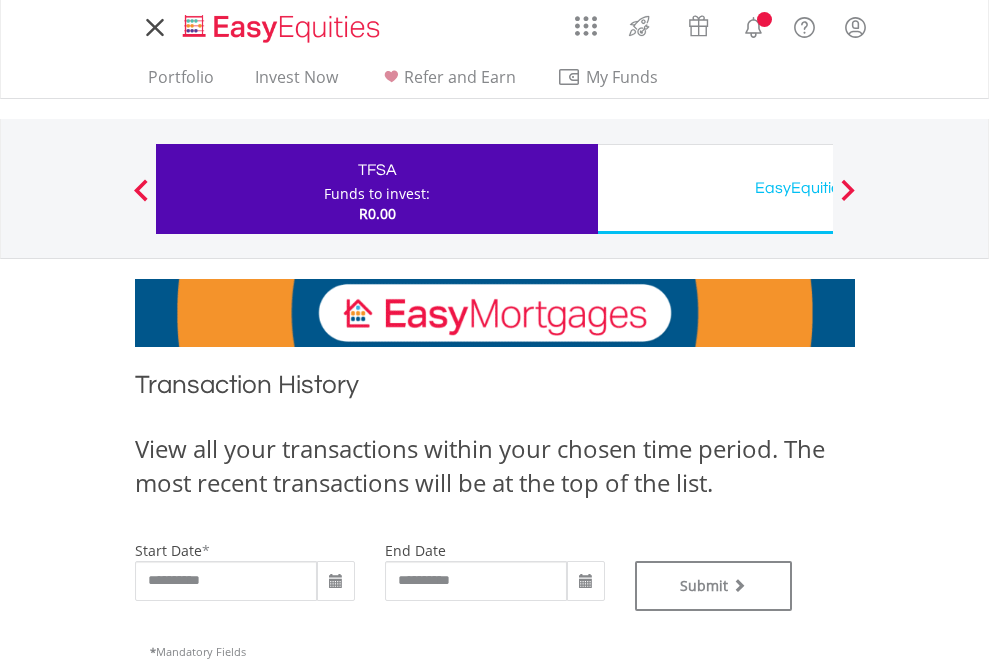 type on "**********" 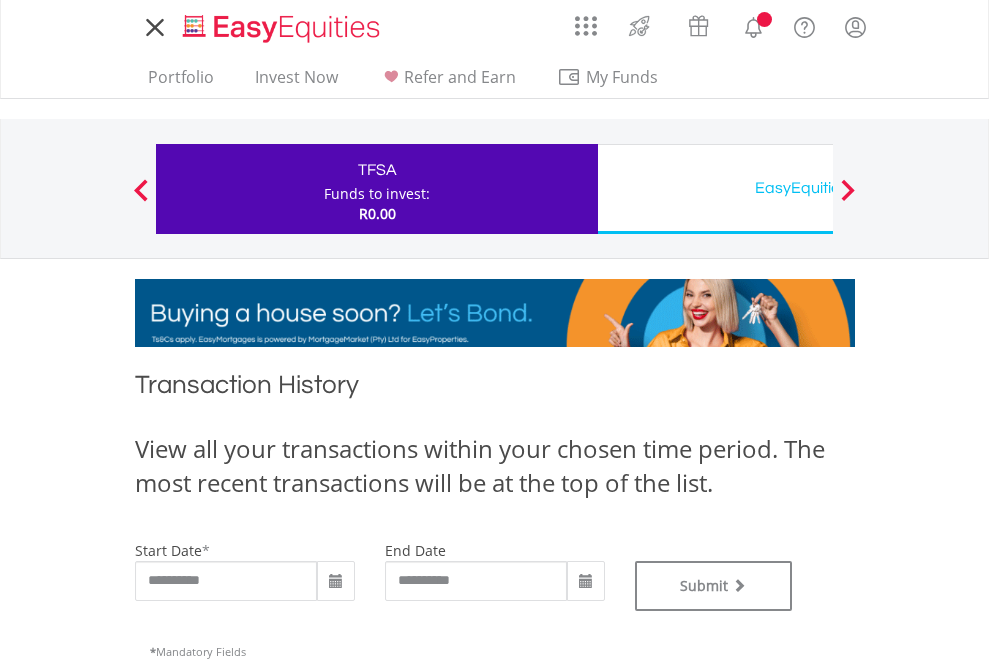 type on "**********" 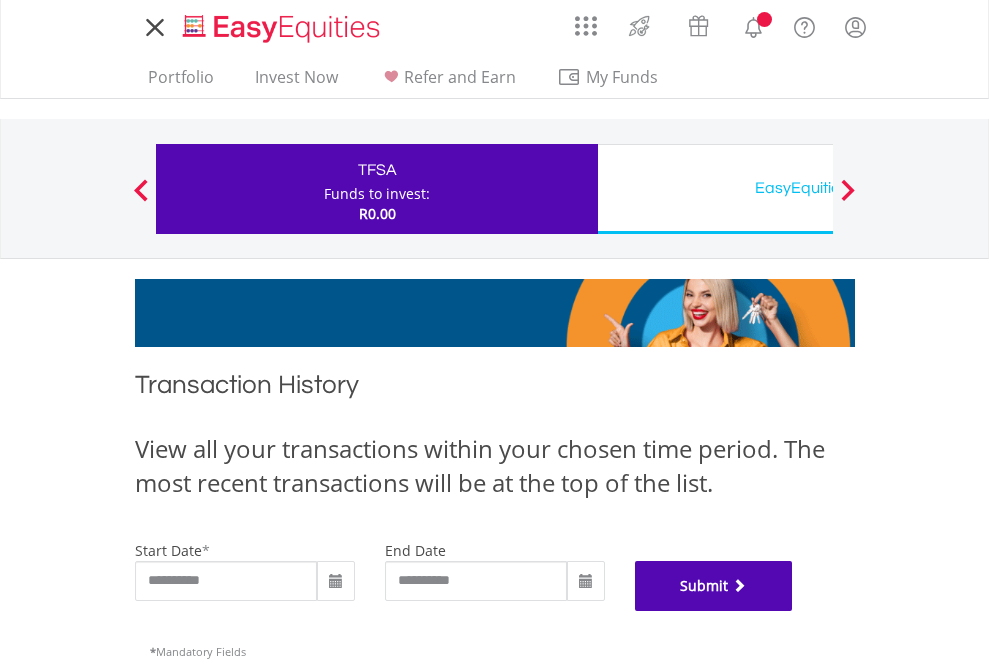 click on "Submit" at bounding box center [714, 586] 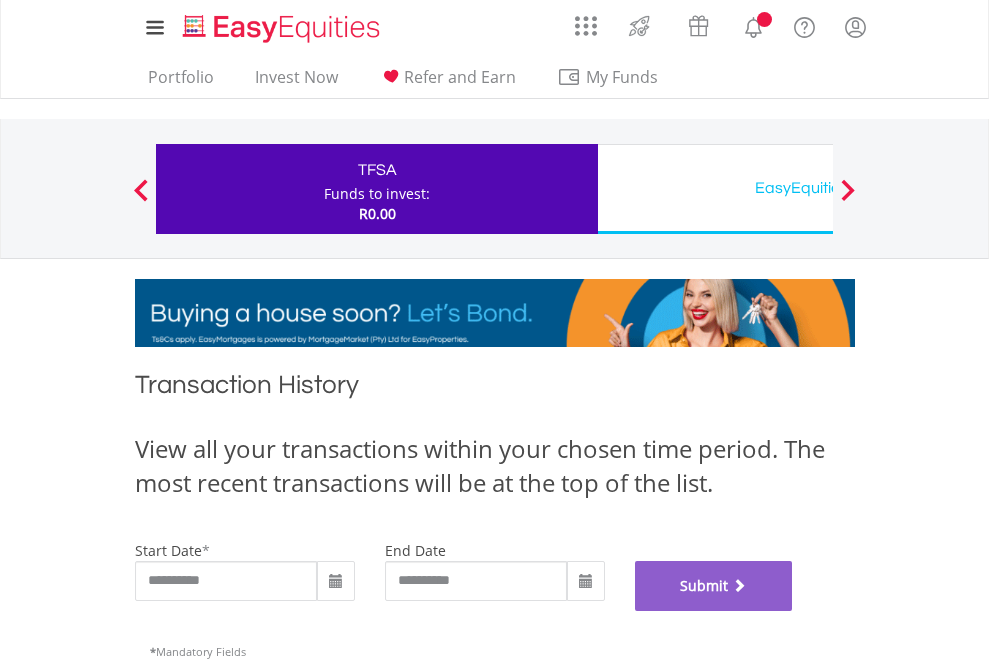 scroll, scrollTop: 811, scrollLeft: 0, axis: vertical 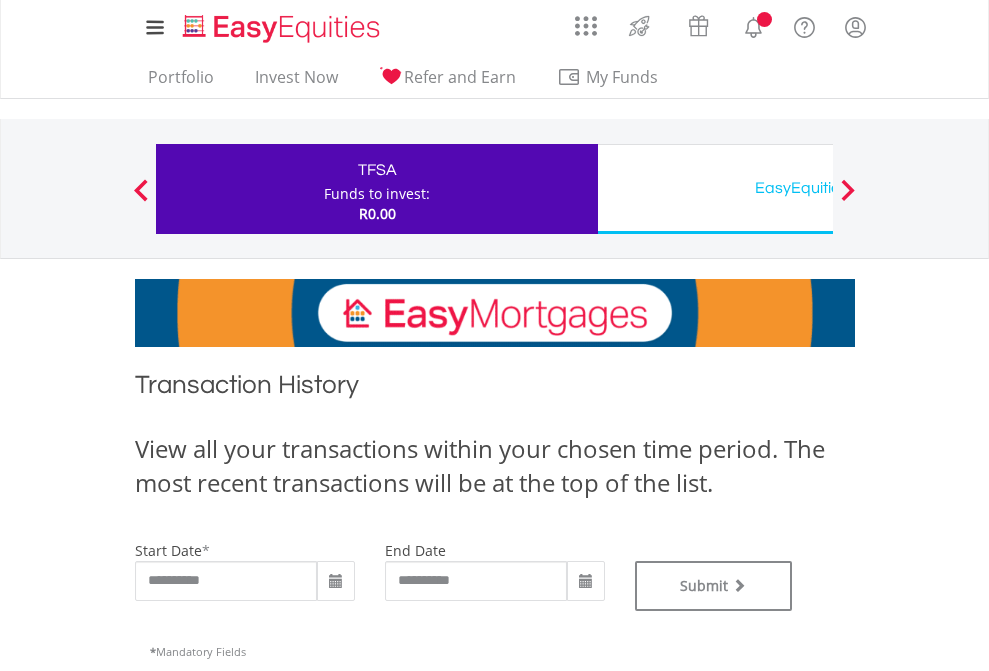 click on "EasyEquities USD" at bounding box center [818, 188] 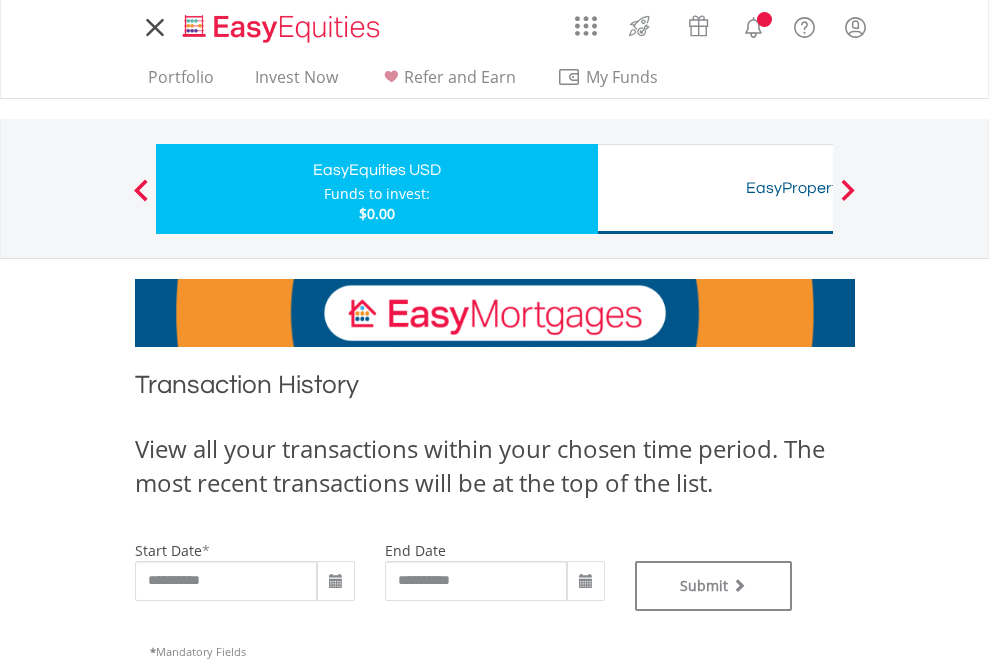 scroll, scrollTop: 0, scrollLeft: 0, axis: both 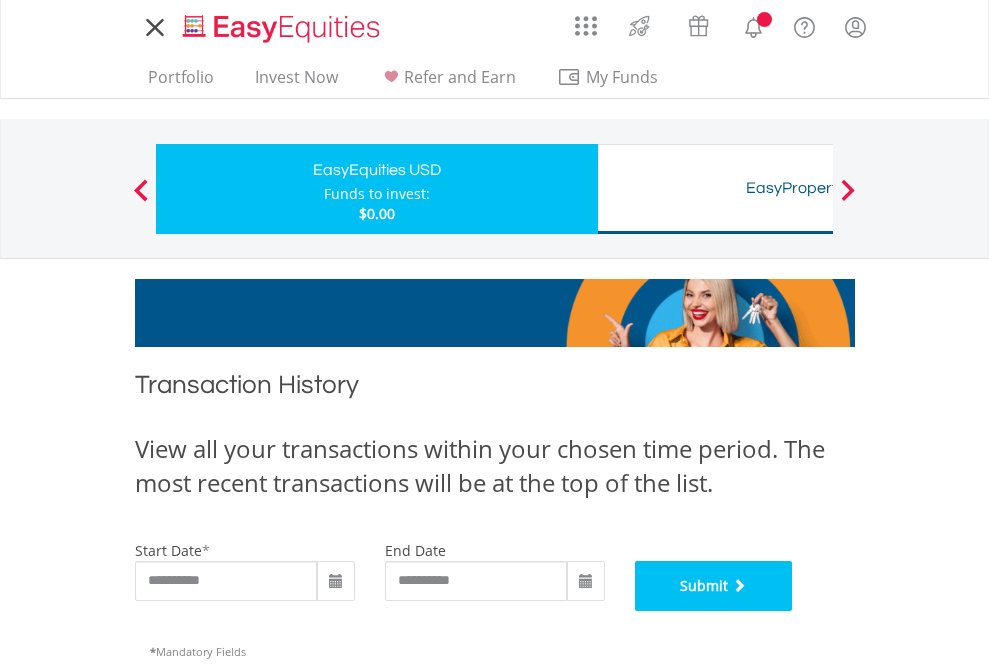 click on "Submit" at bounding box center [714, 586] 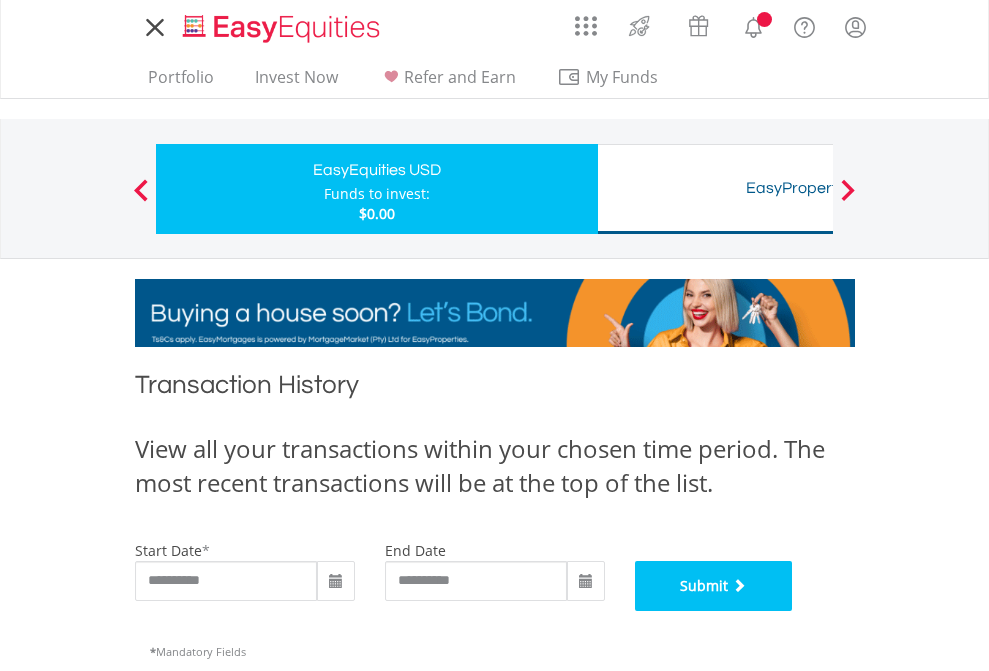 scroll, scrollTop: 811, scrollLeft: 0, axis: vertical 